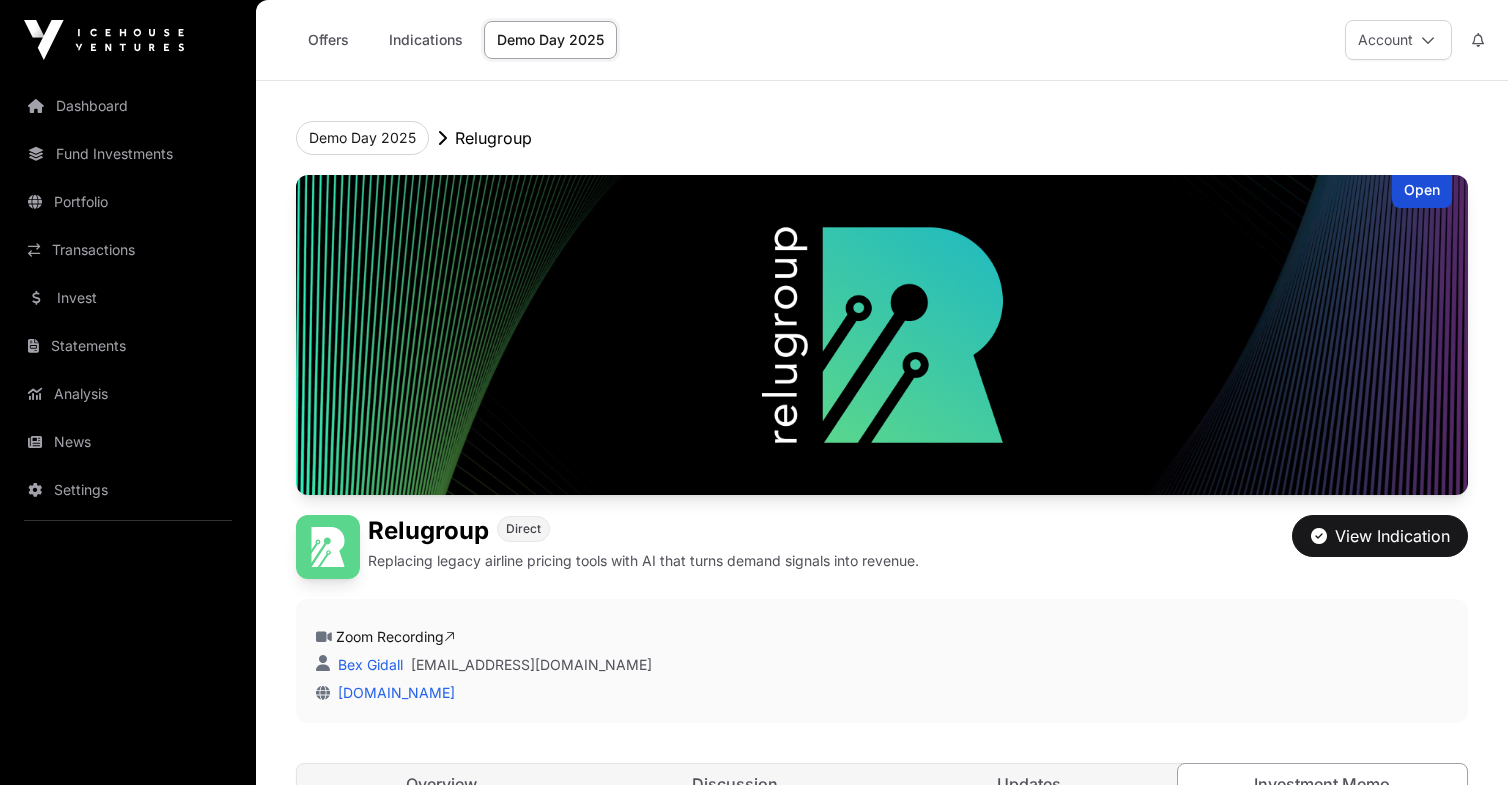 scroll, scrollTop: 100, scrollLeft: 0, axis: vertical 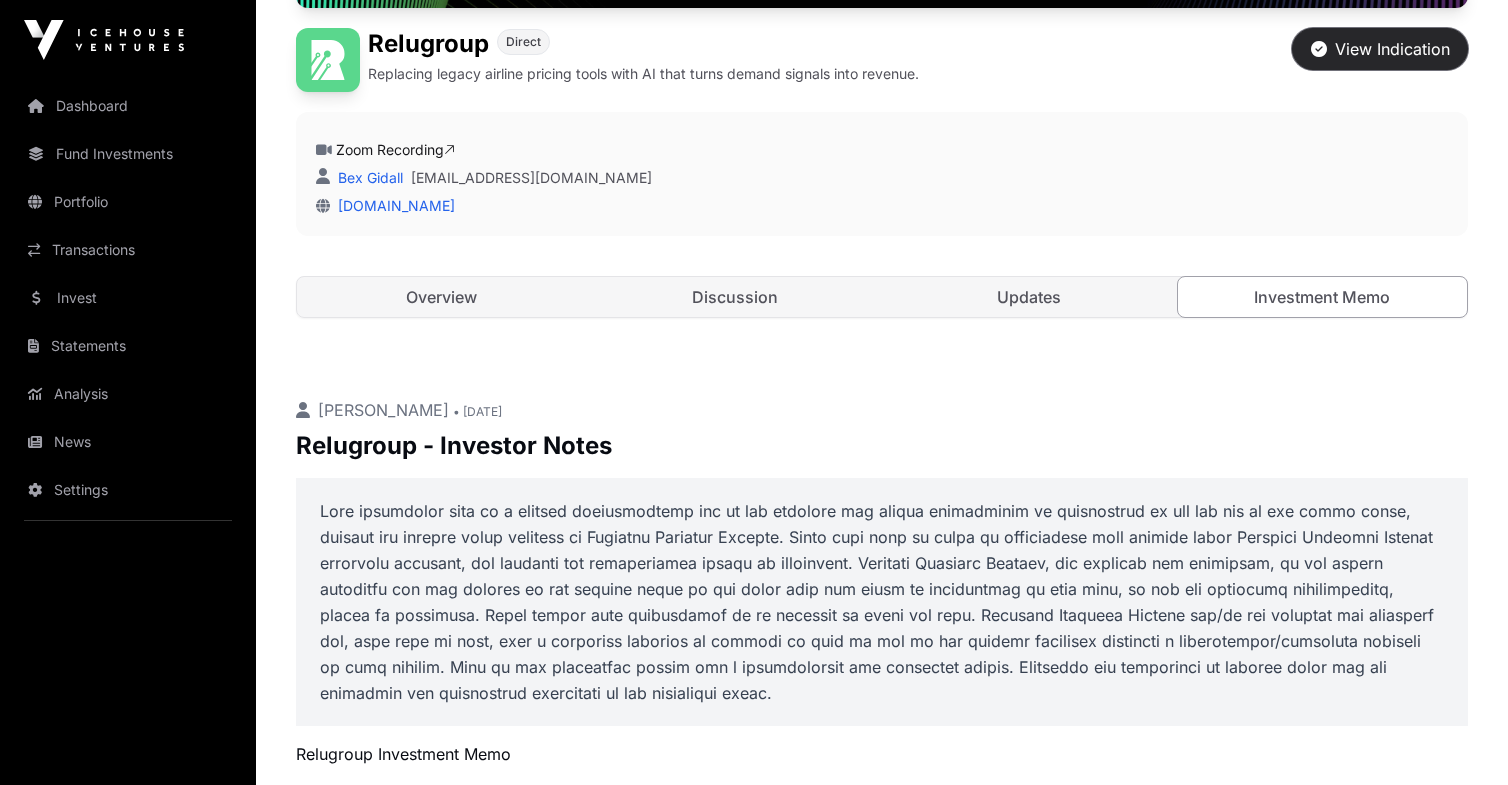 click on "View Indication" 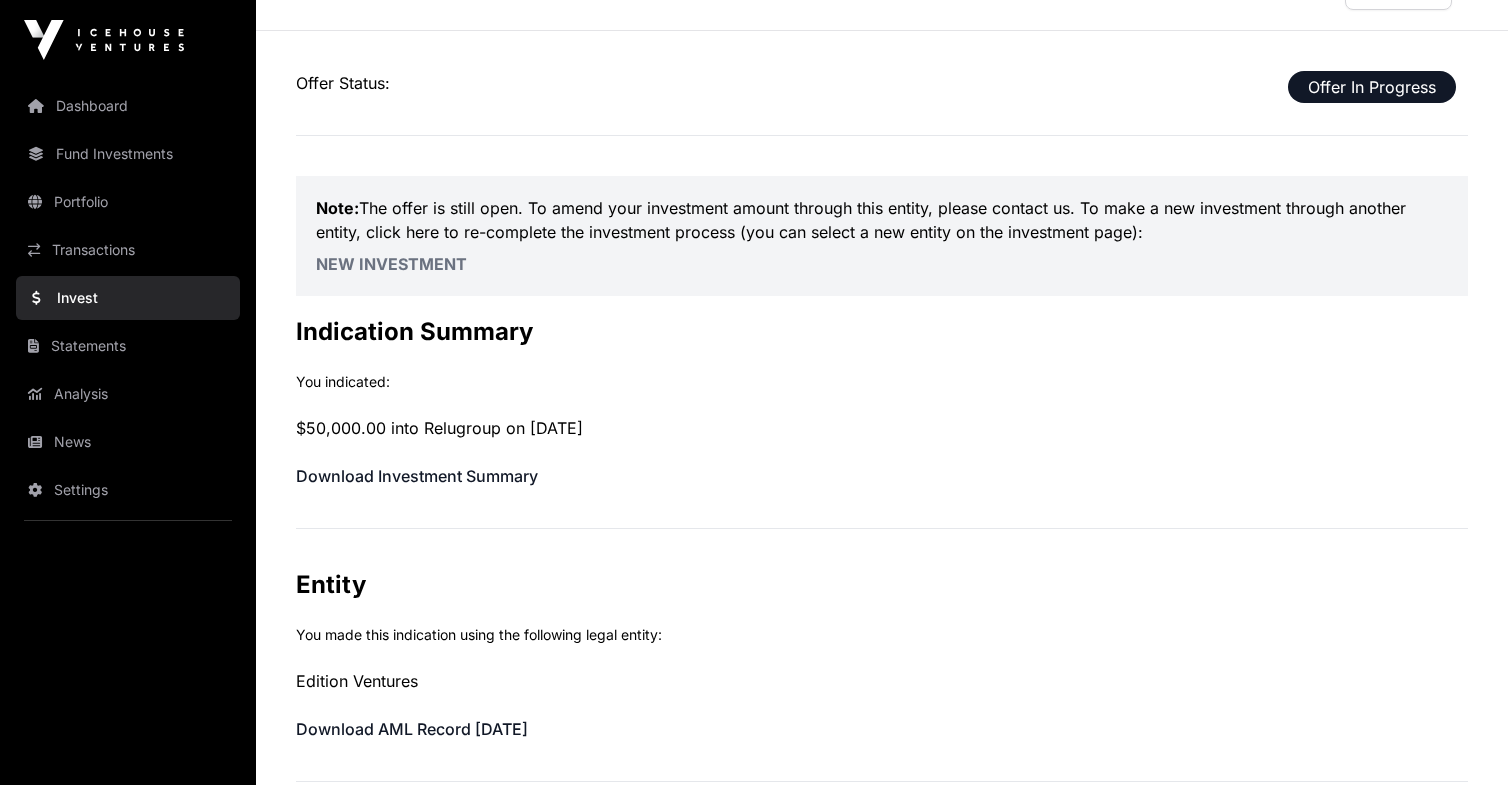 scroll, scrollTop: 0, scrollLeft: 0, axis: both 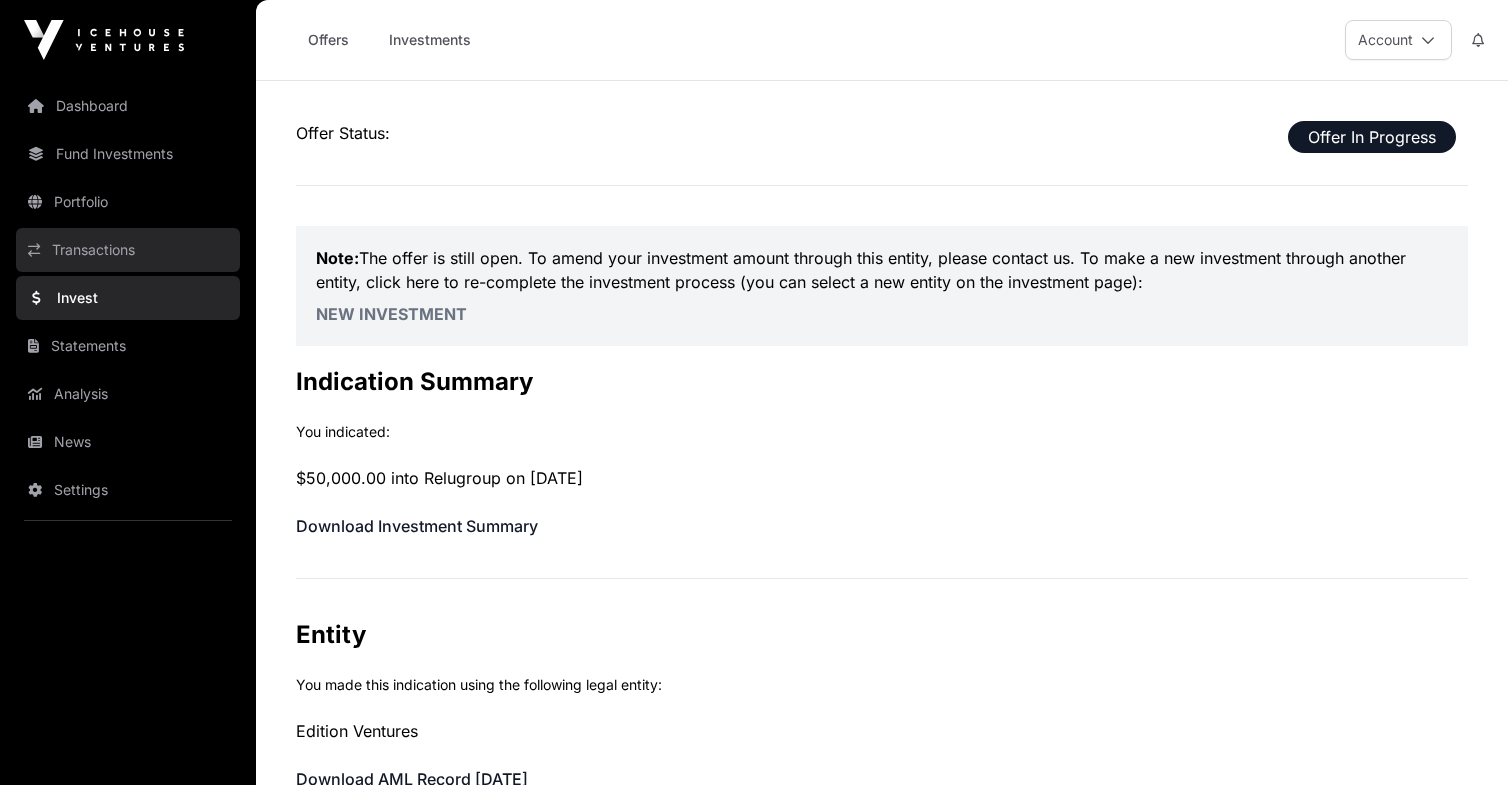 click on "Transactions" 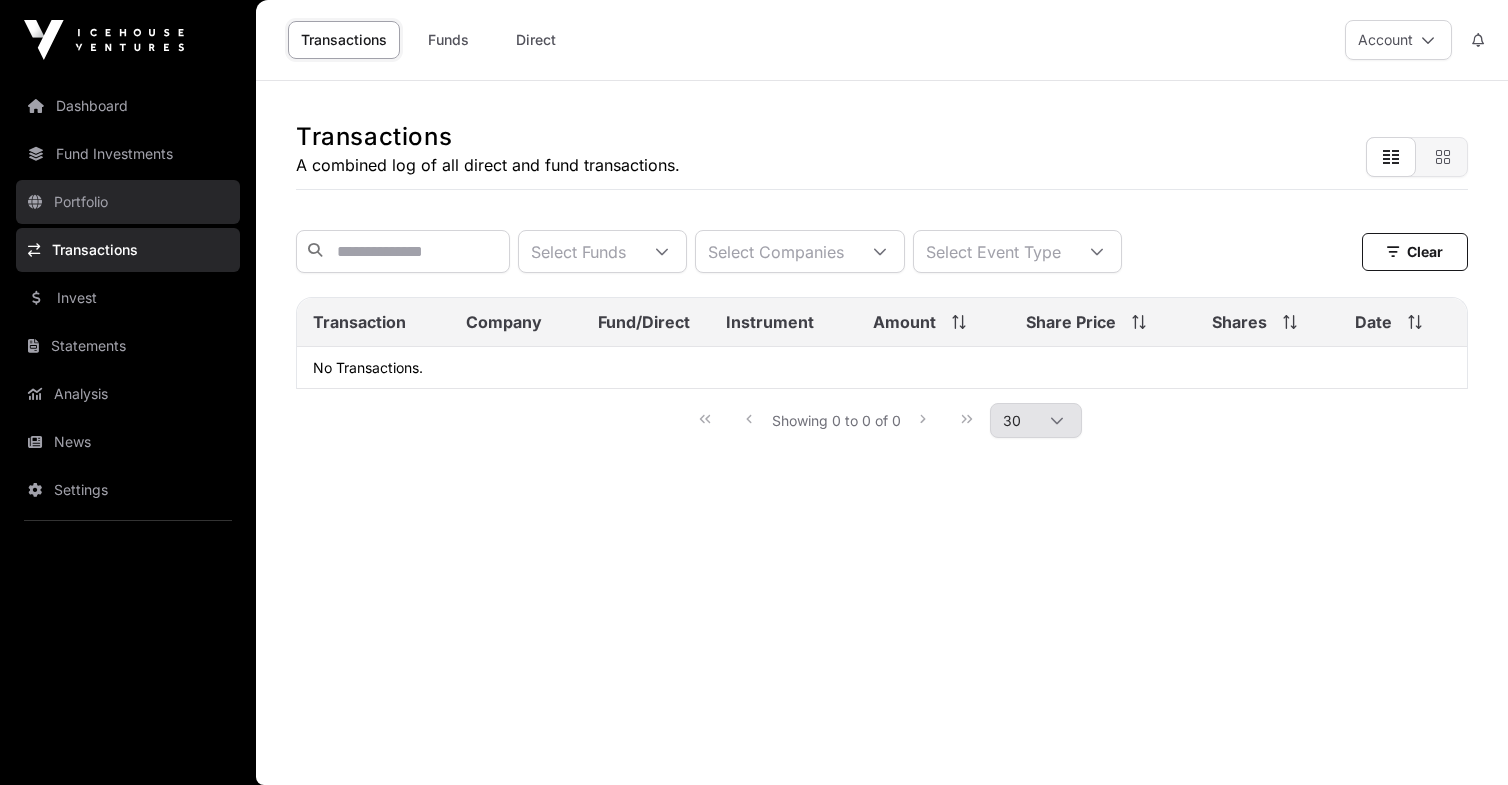 click on "Portfolio" 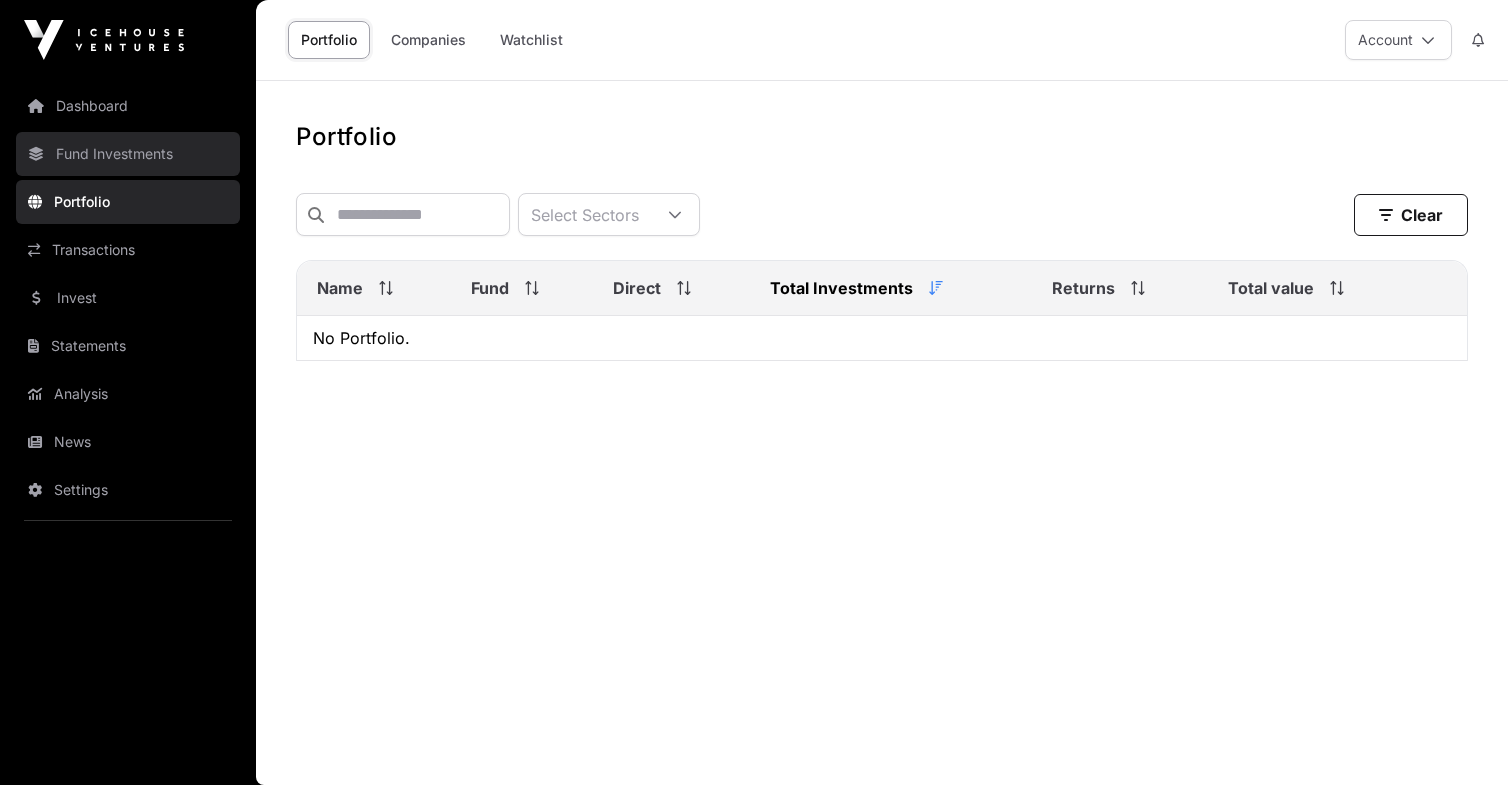 click on "Fund Investments" 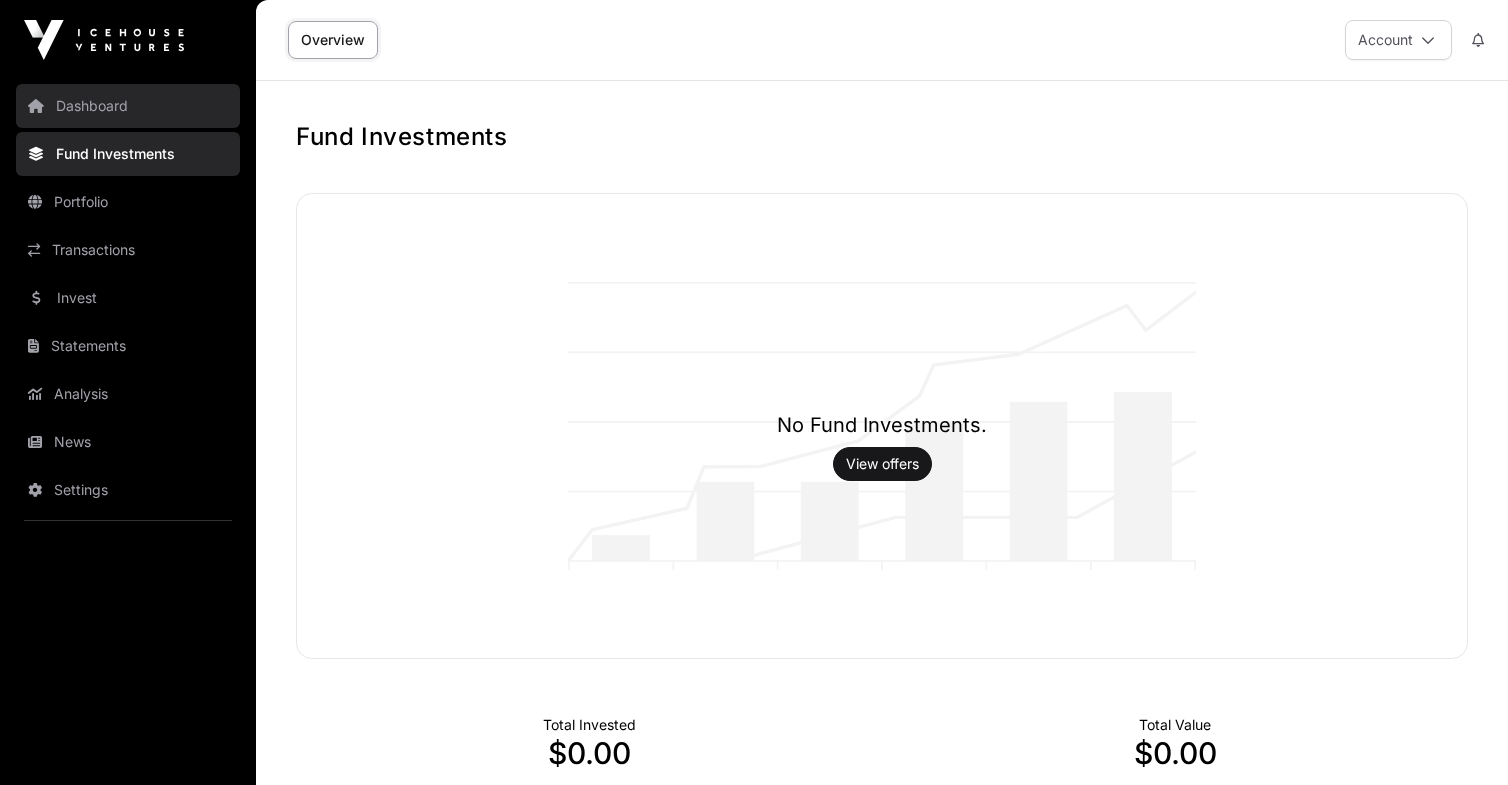 click on "Dashboard" 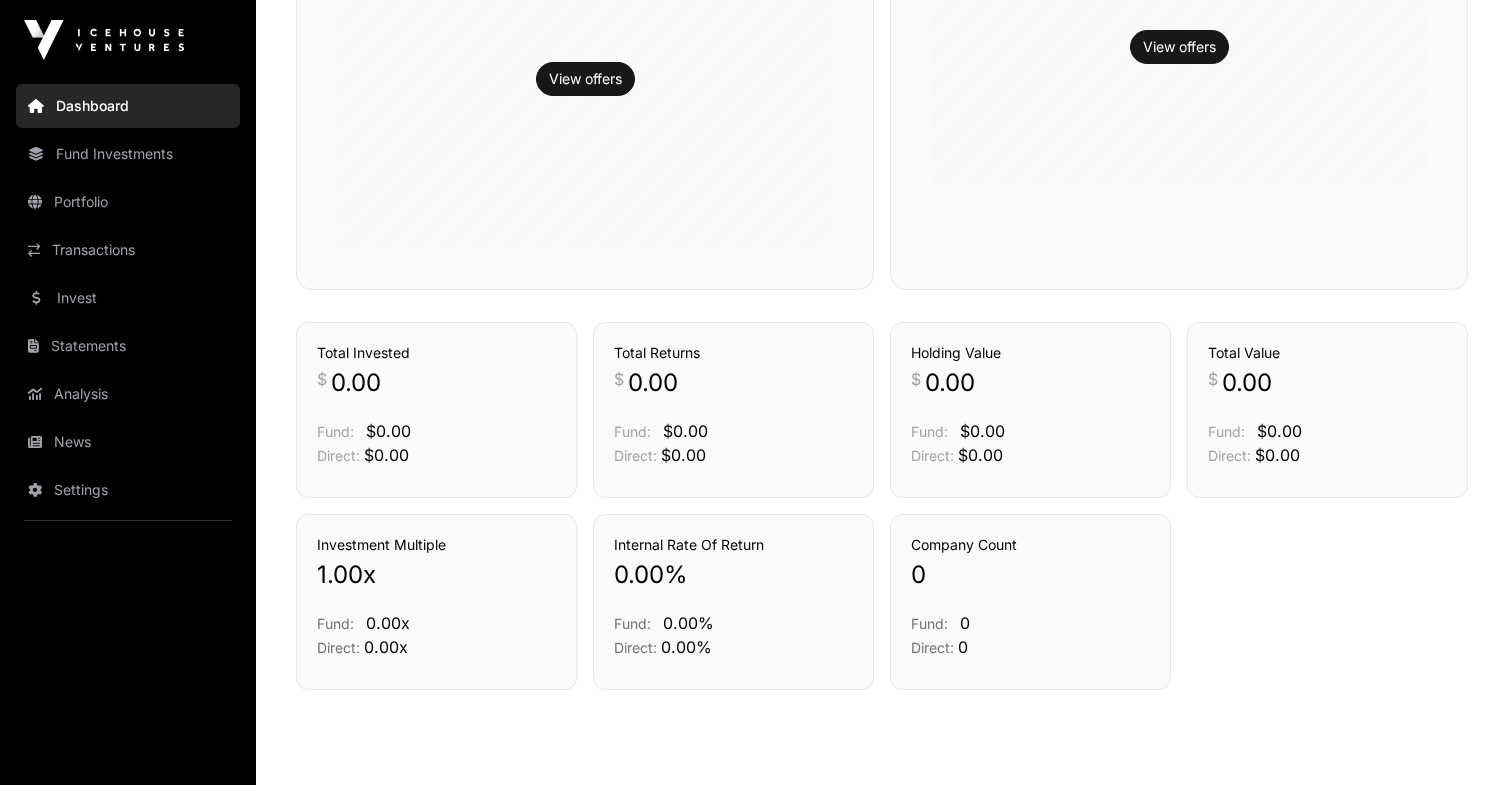 scroll, scrollTop: 734, scrollLeft: 0, axis: vertical 